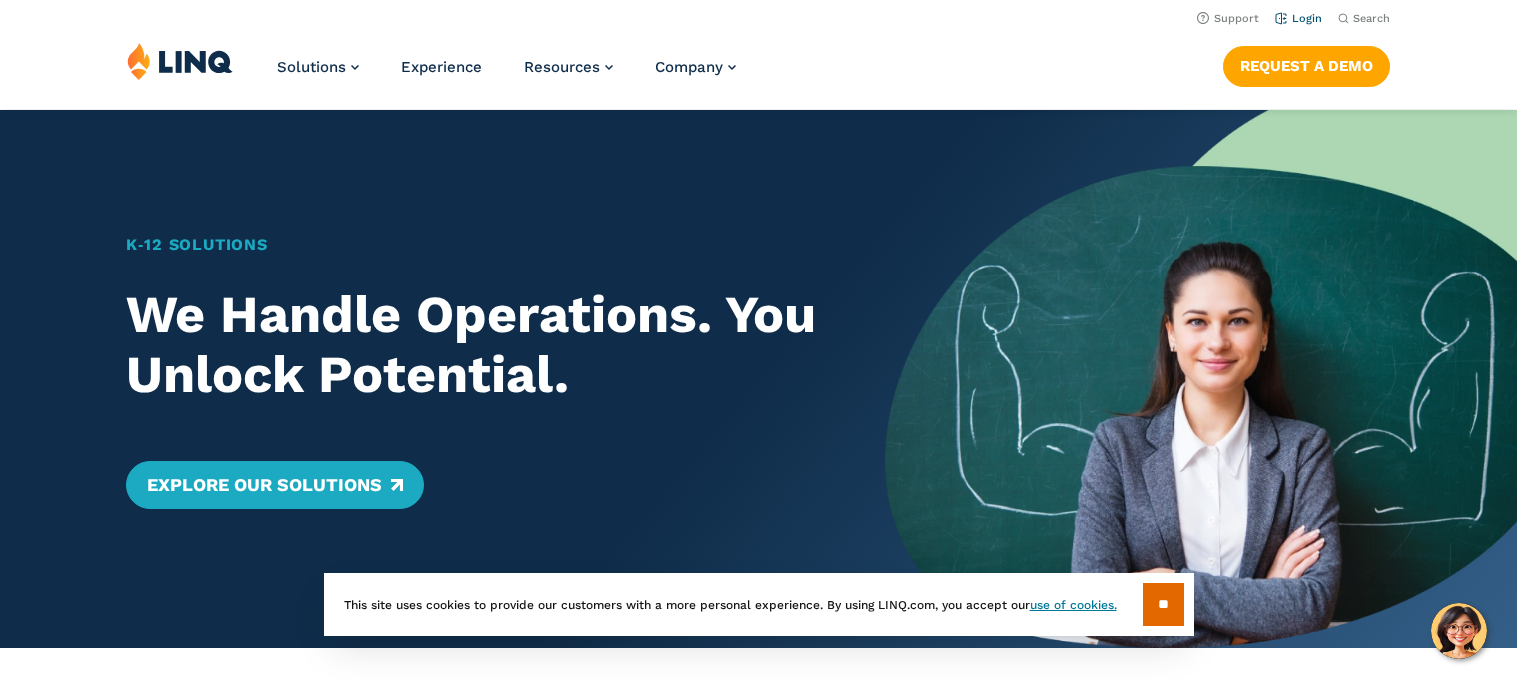 click on "Login" at bounding box center (1298, 18) 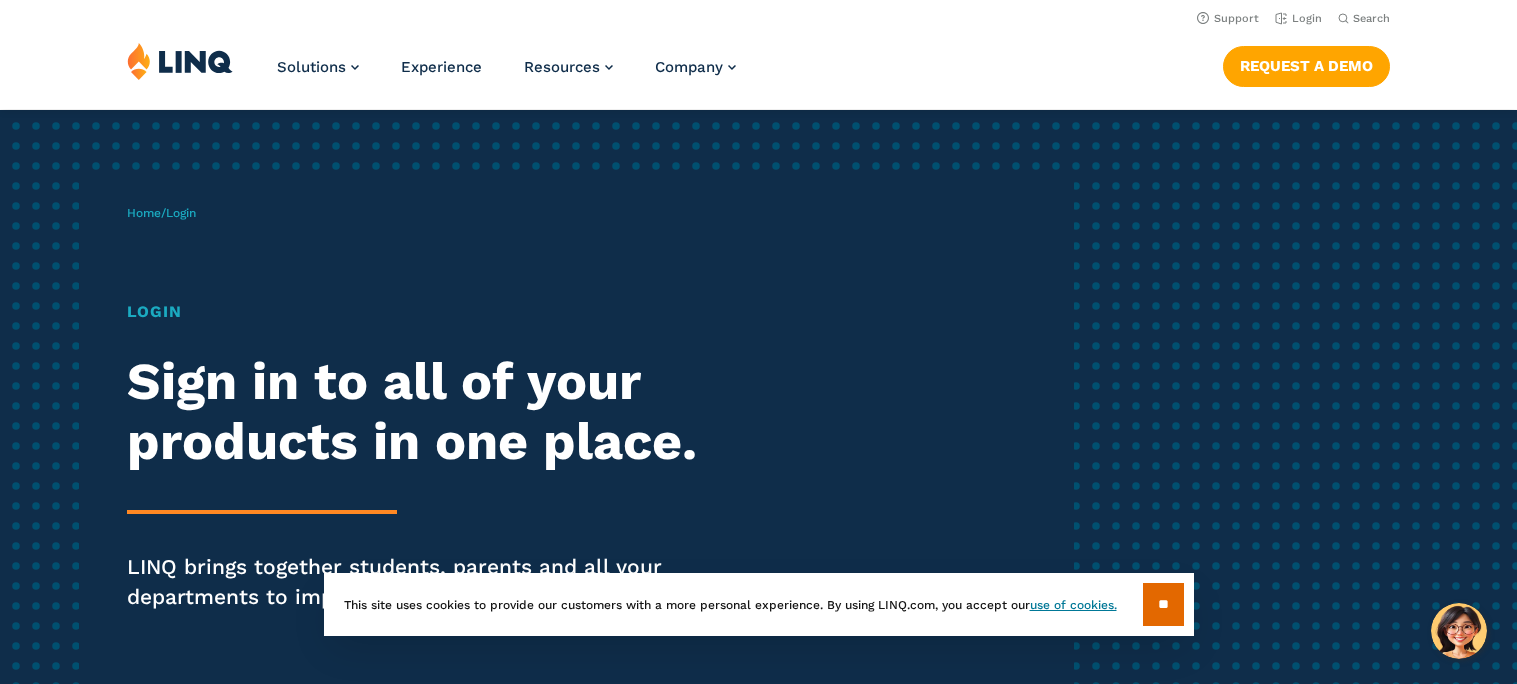 scroll, scrollTop: 0, scrollLeft: 0, axis: both 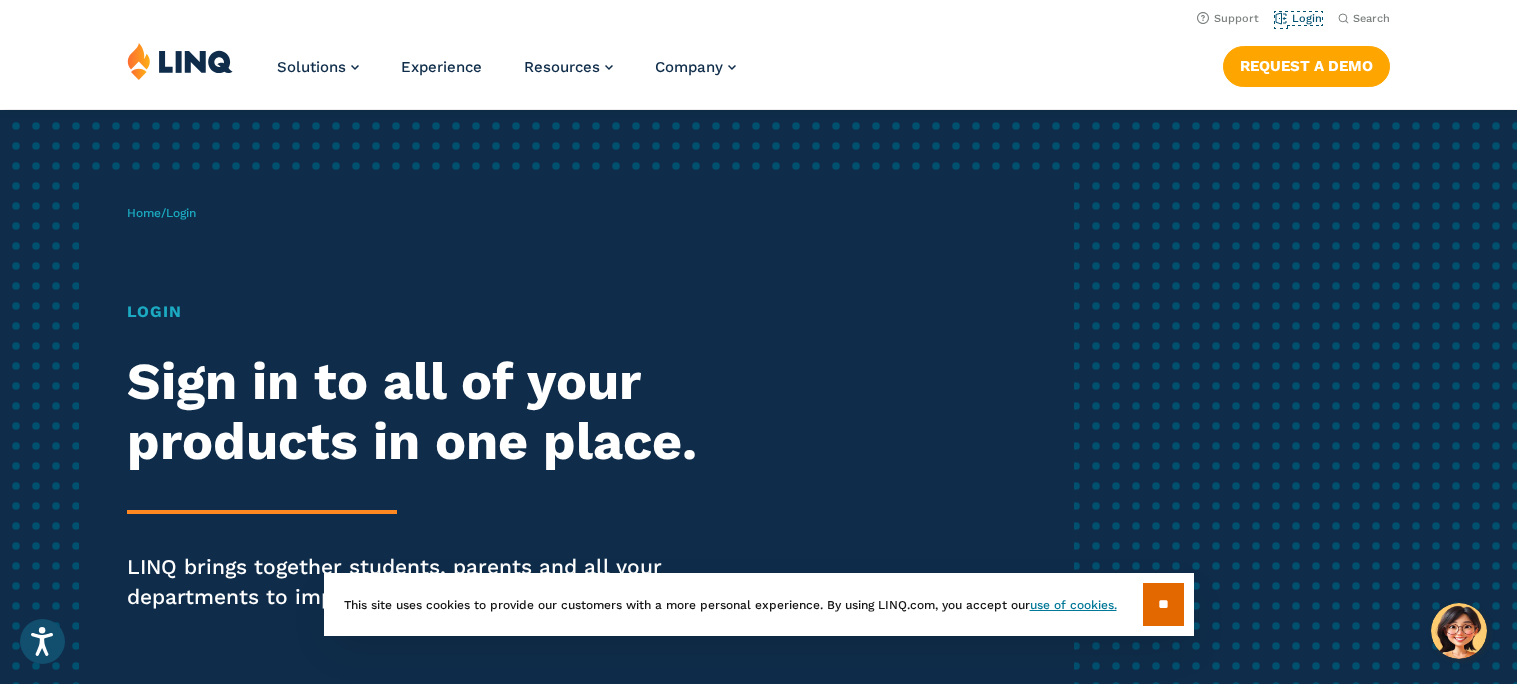 click on "Login" at bounding box center (1298, 18) 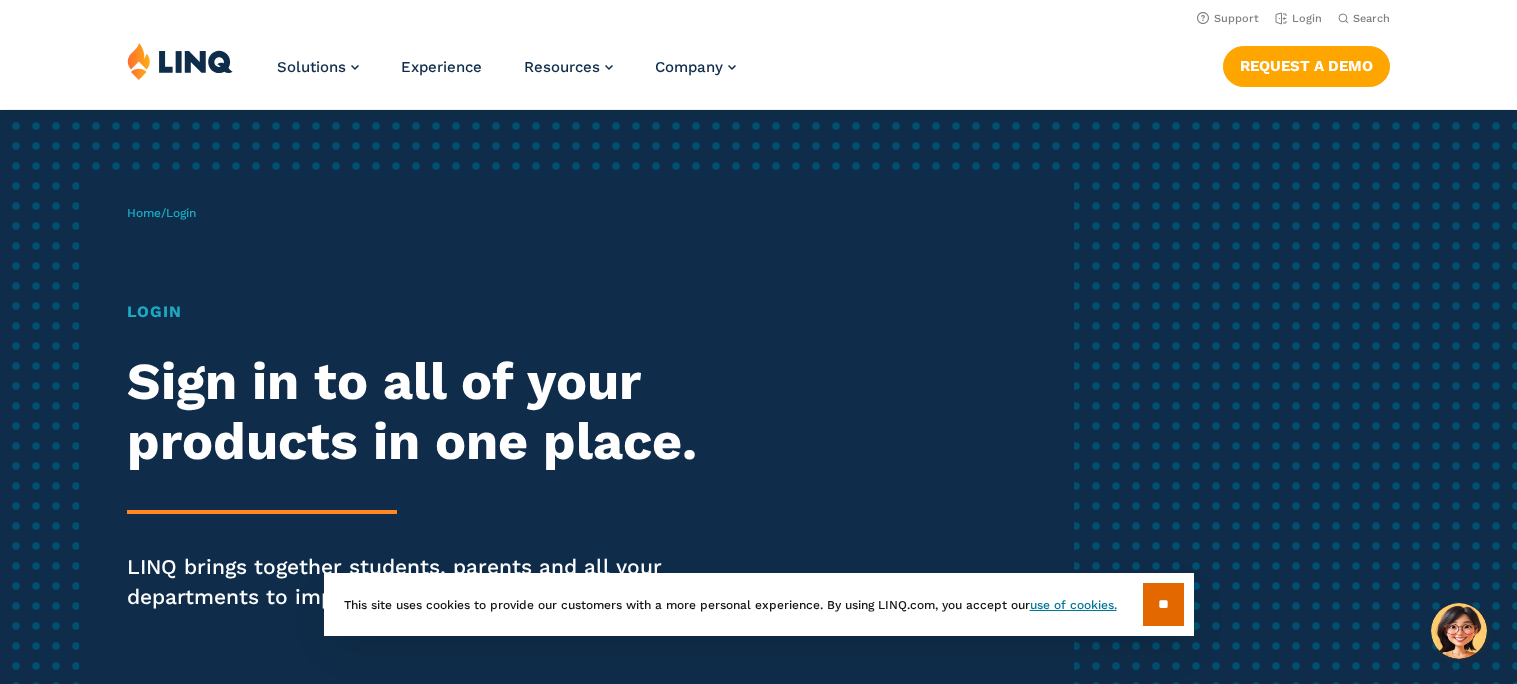 scroll, scrollTop: 0, scrollLeft: 0, axis: both 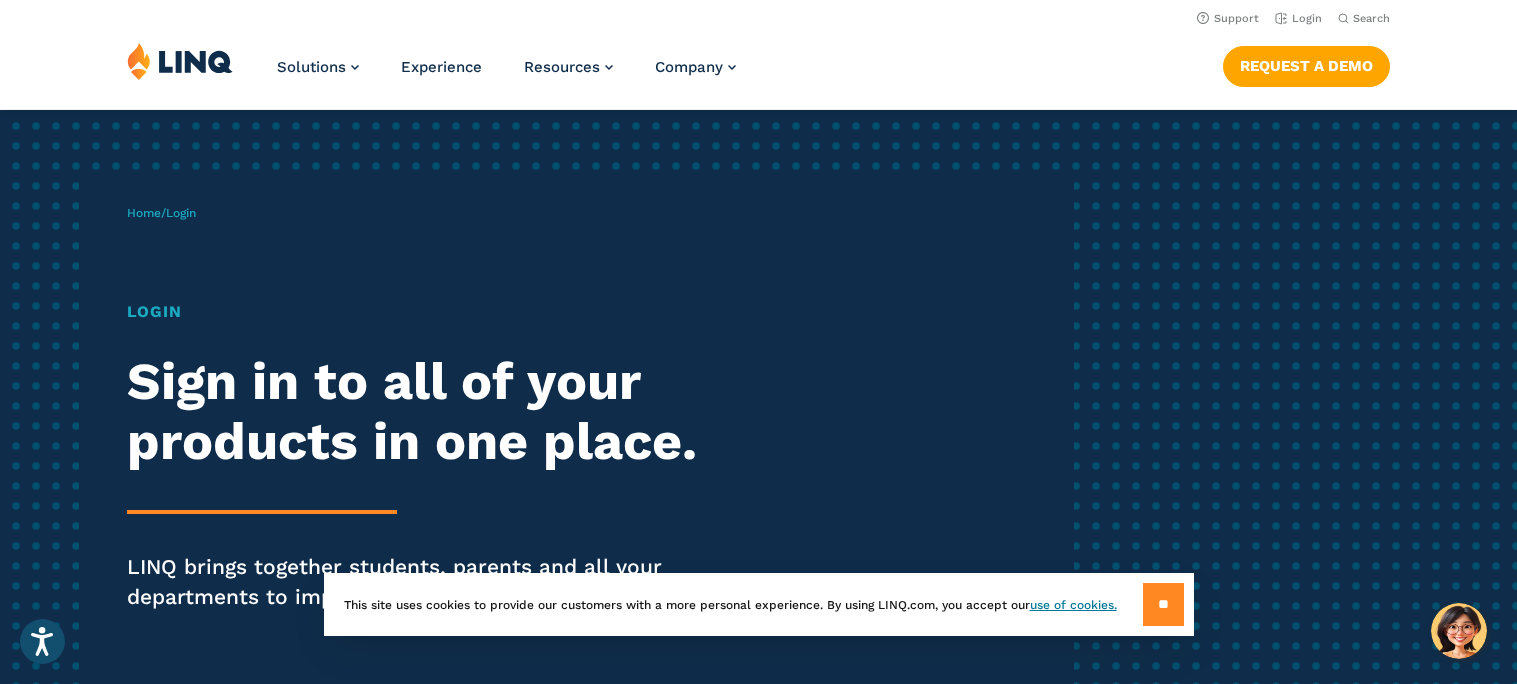 click on "**" at bounding box center (1163, 604) 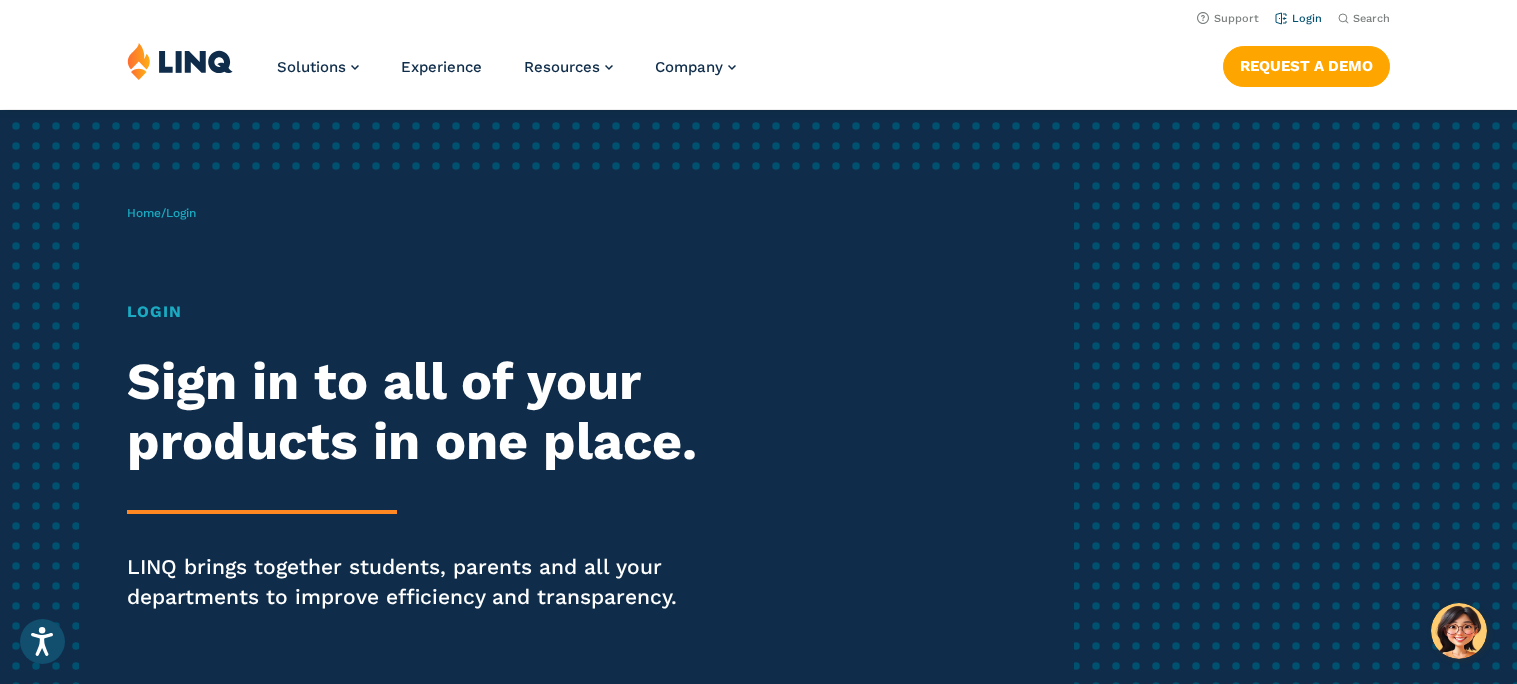 click on "Login" at bounding box center [1298, 18] 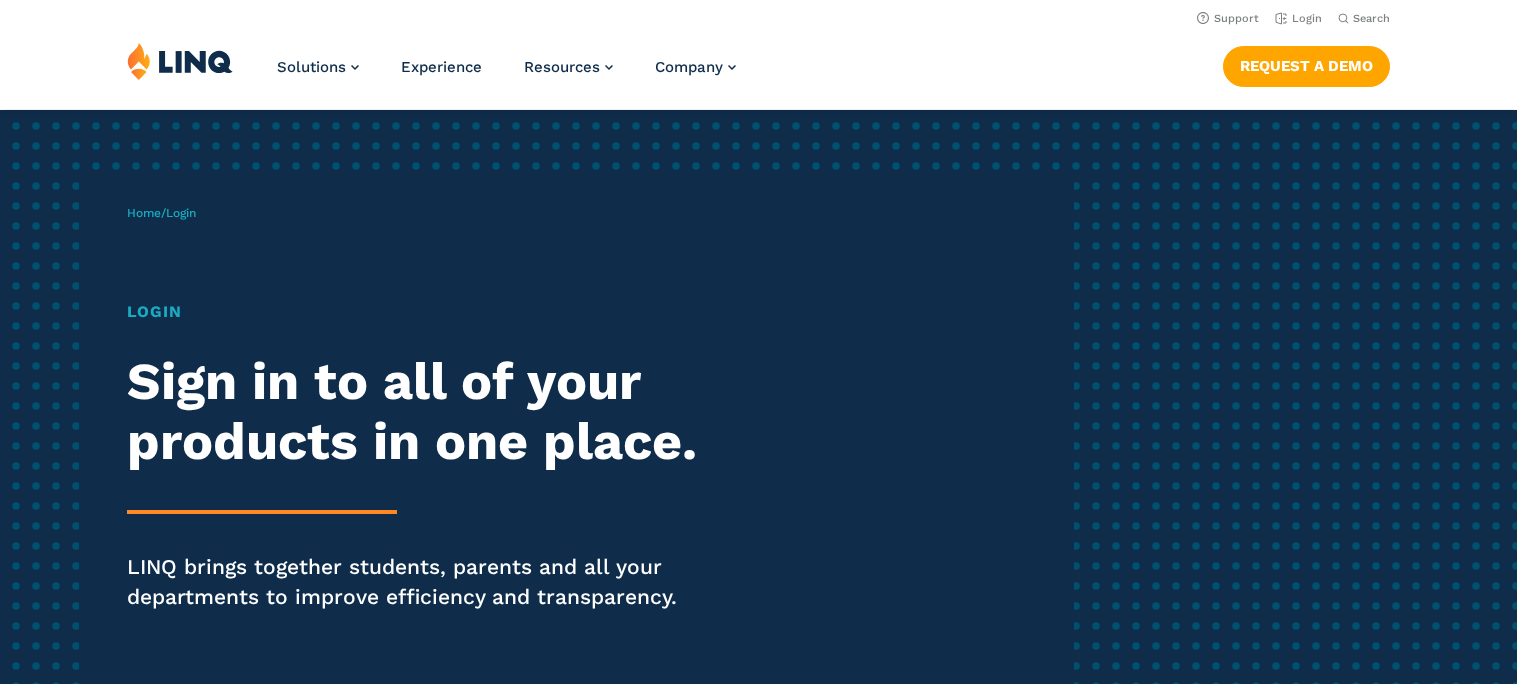 scroll, scrollTop: 0, scrollLeft: 0, axis: both 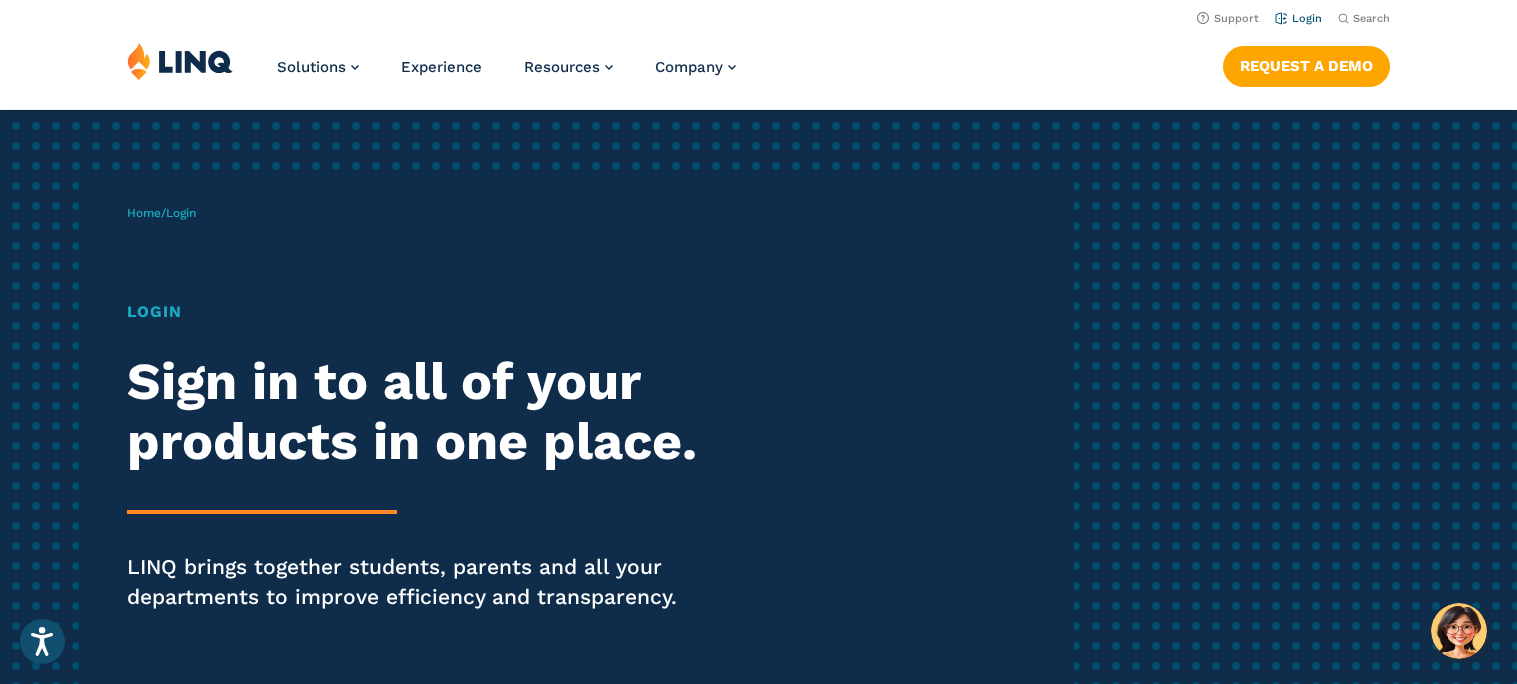 click on "Login" at bounding box center [1298, 18] 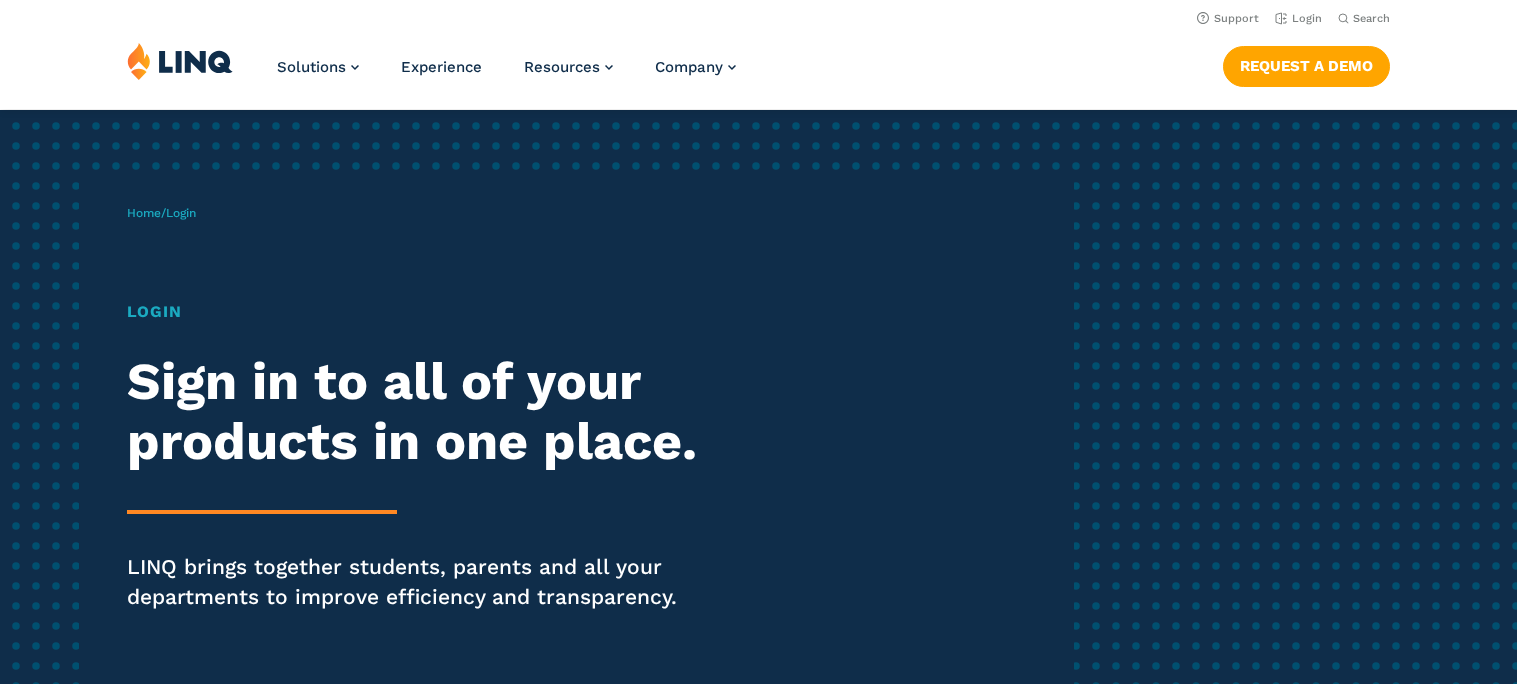scroll, scrollTop: 0, scrollLeft: 0, axis: both 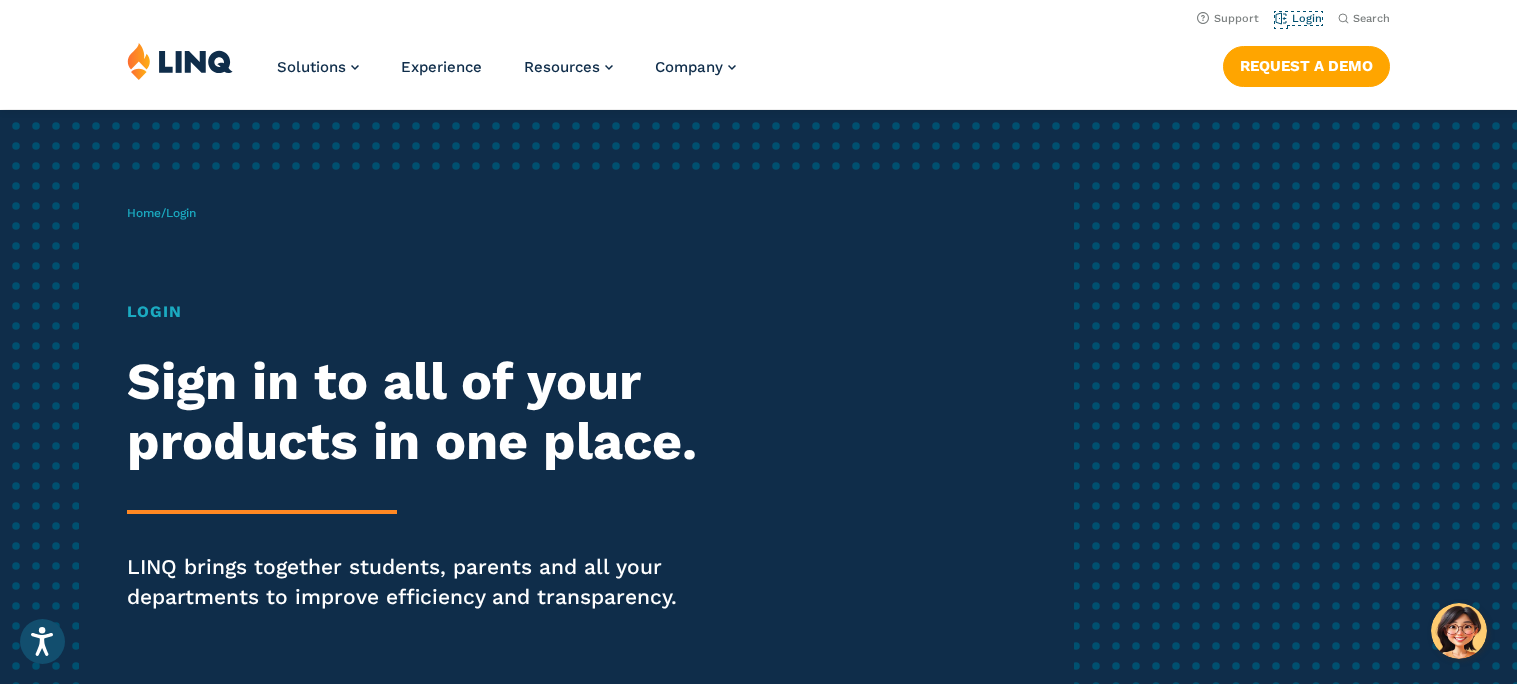 click on "Login" at bounding box center (1298, 18) 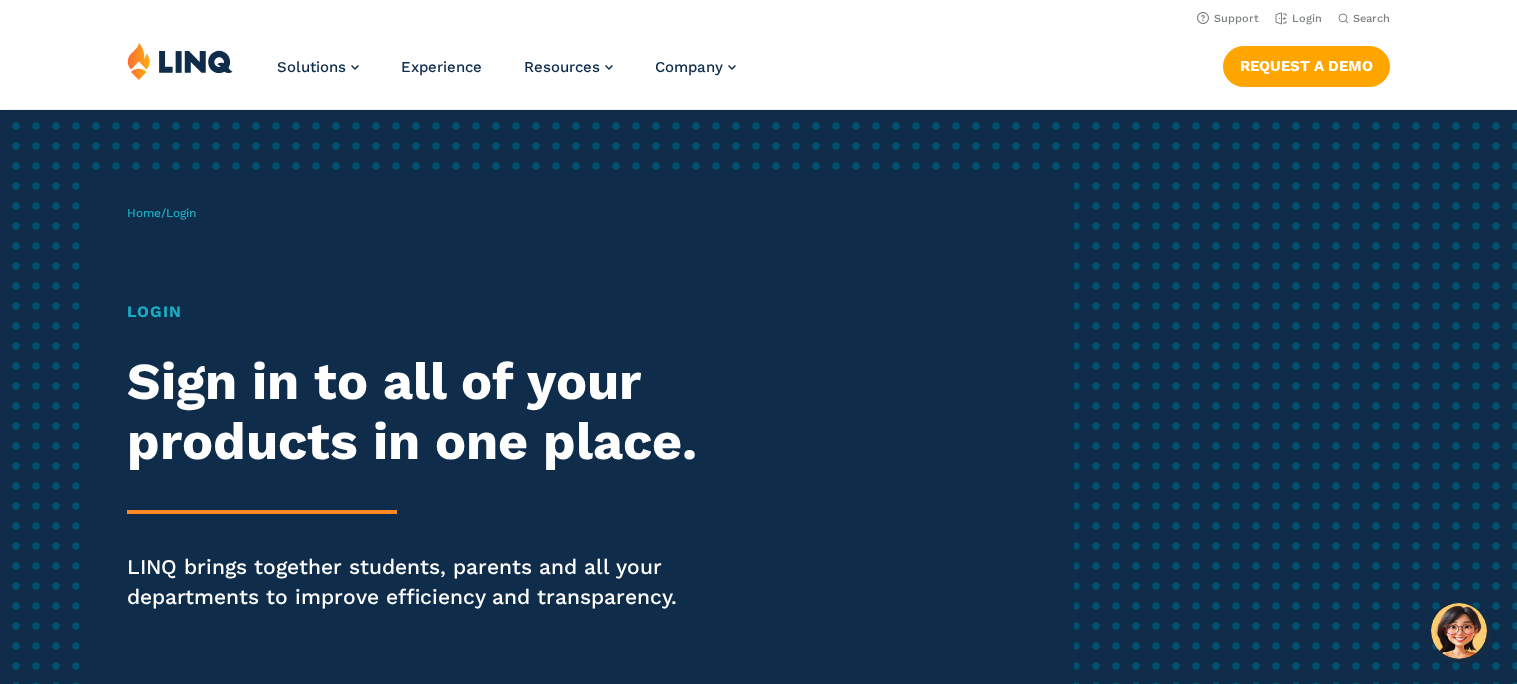 scroll, scrollTop: 0, scrollLeft: 0, axis: both 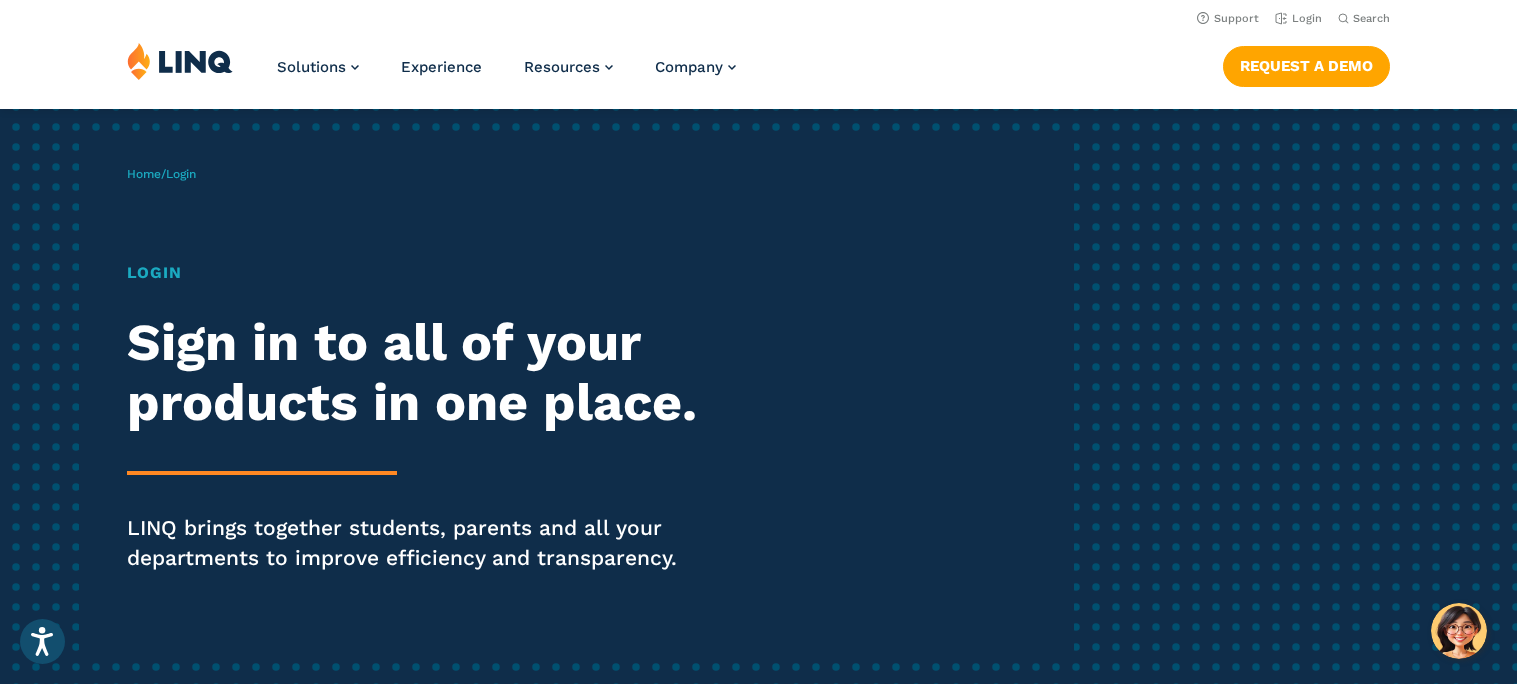 click on "Login" at bounding box center [419, 273] 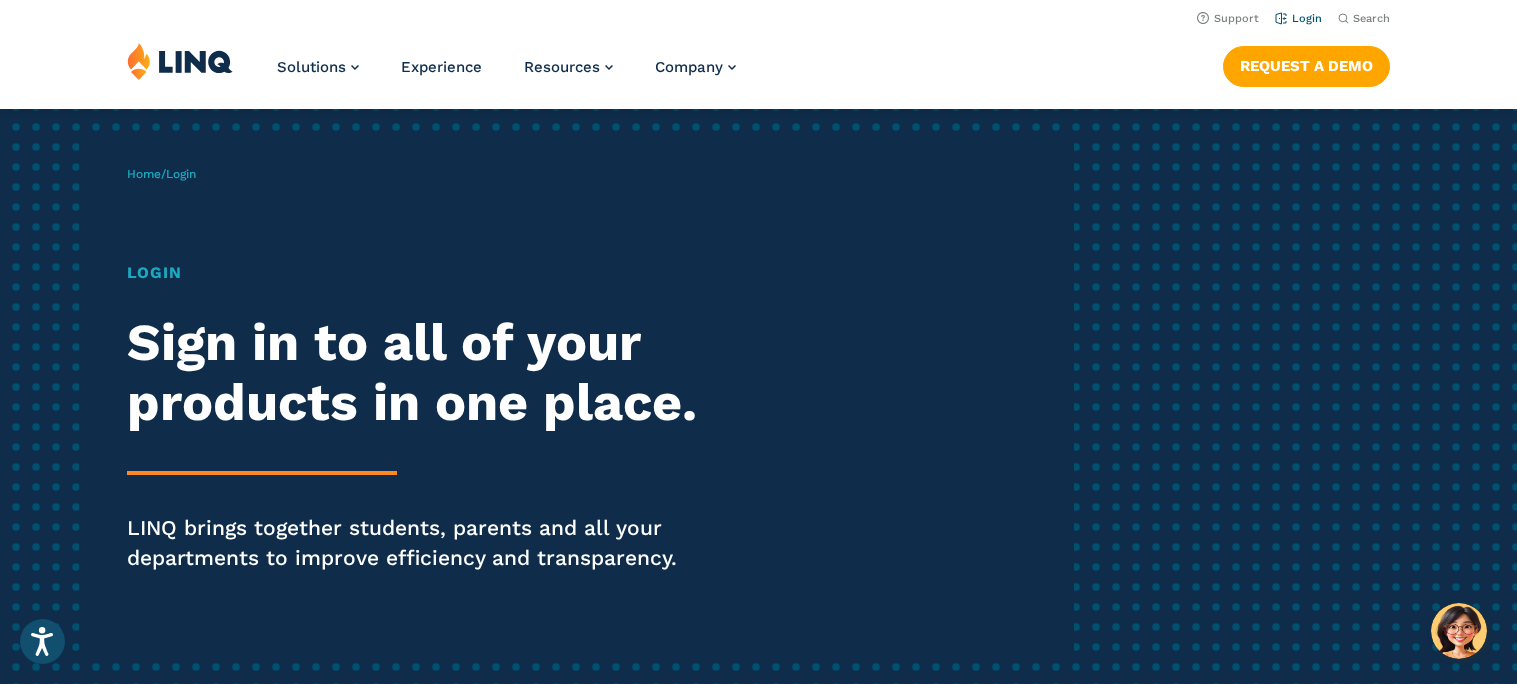 click on "Login" at bounding box center (1298, 18) 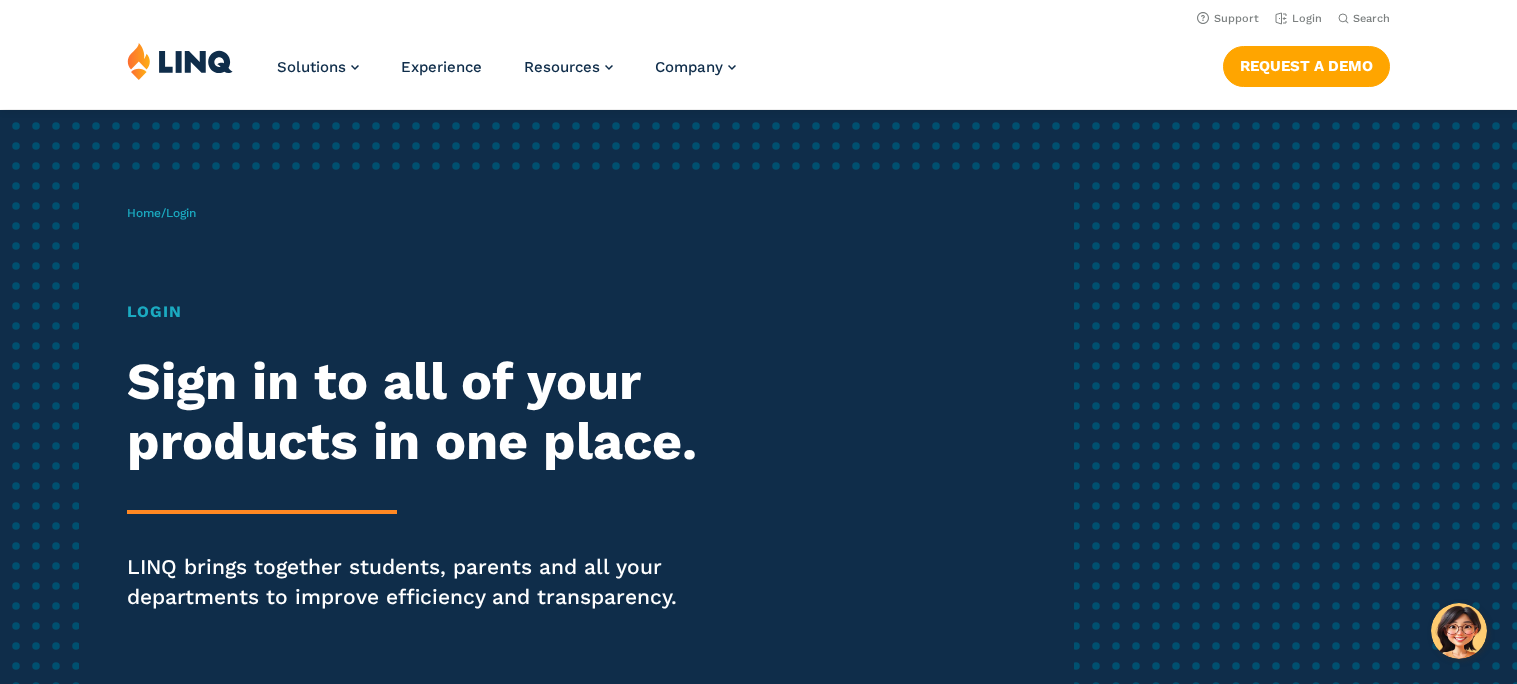 scroll, scrollTop: 0, scrollLeft: 0, axis: both 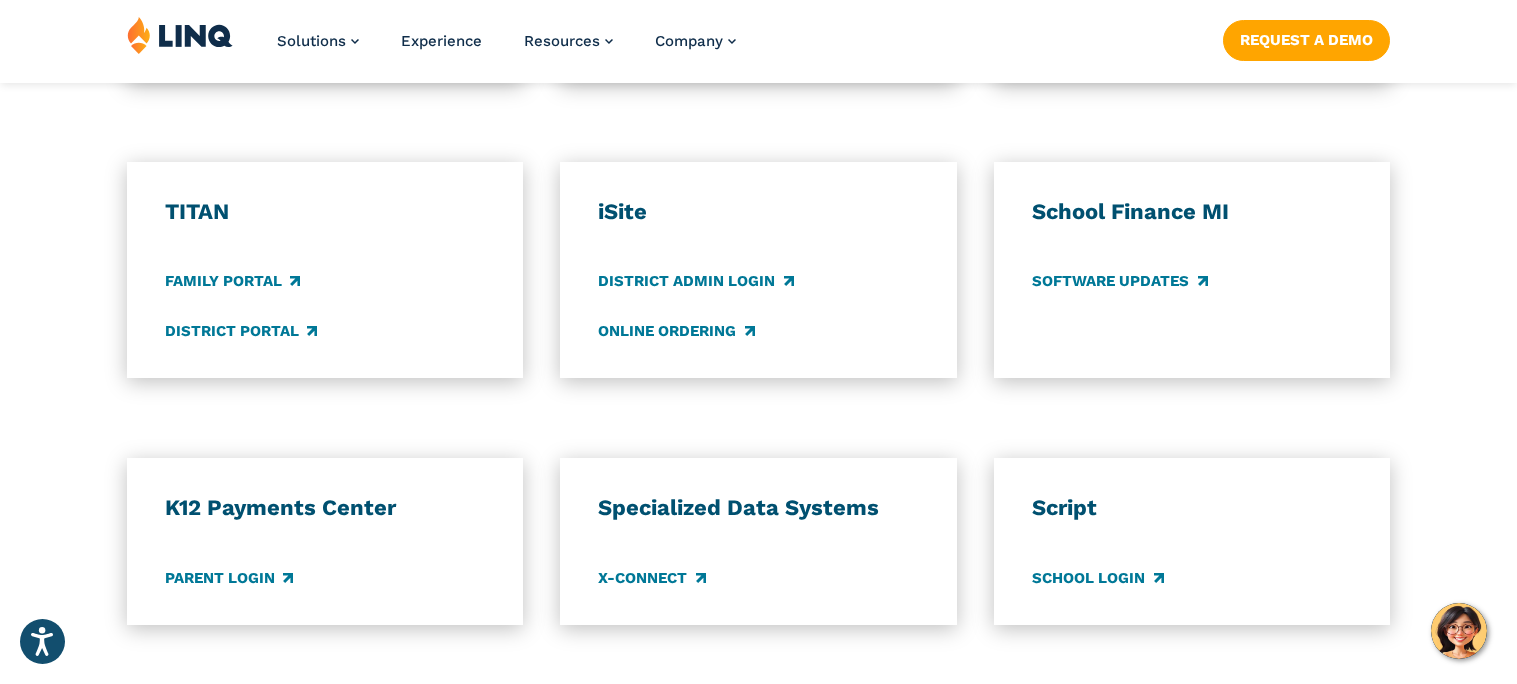 click at bounding box center (180, 35) 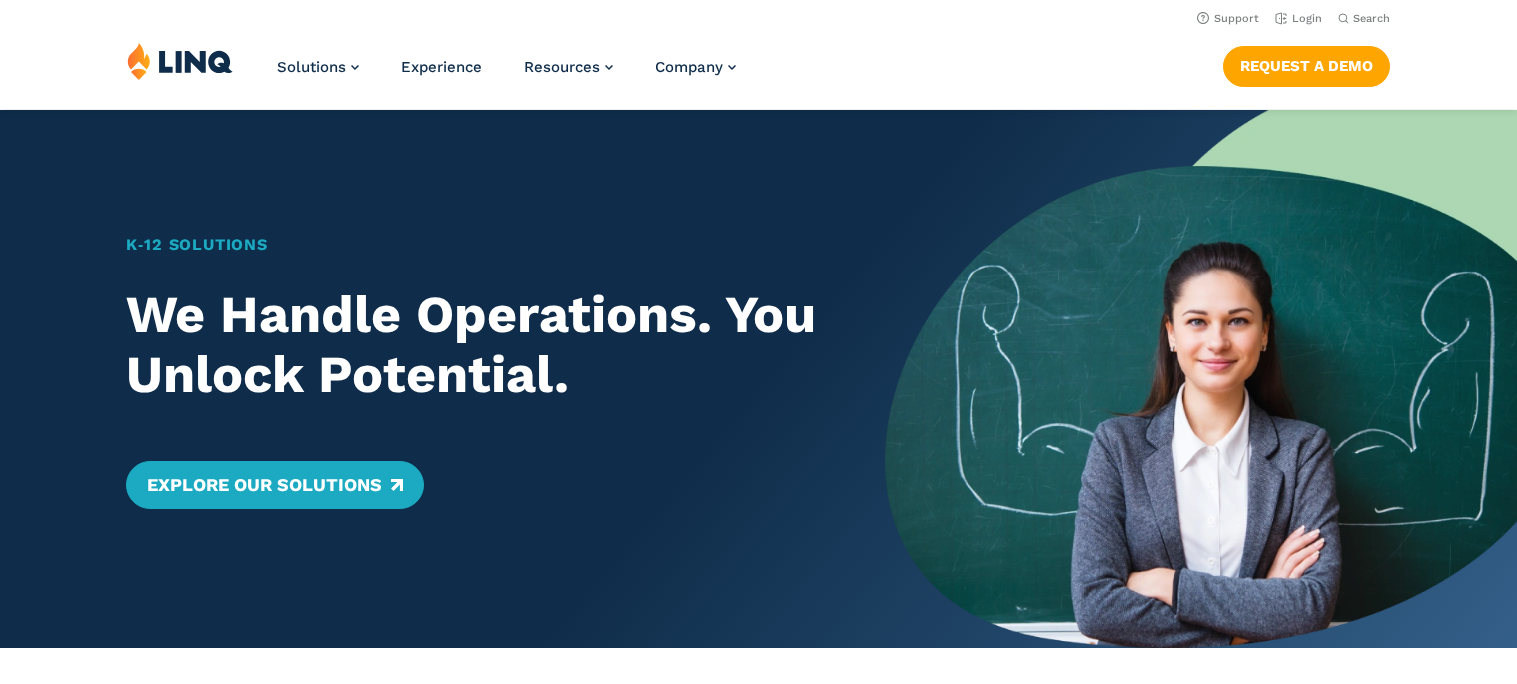 scroll, scrollTop: 0, scrollLeft: 0, axis: both 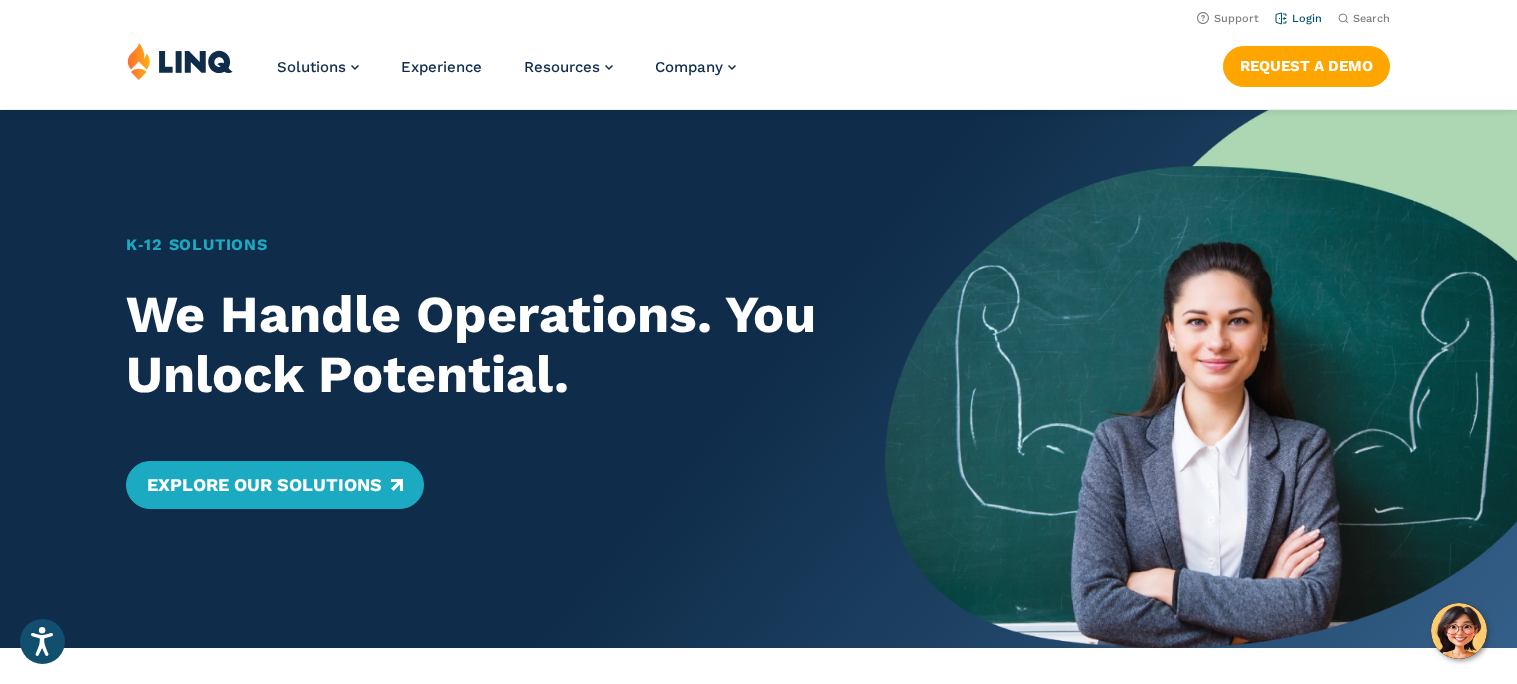 click on "Login" at bounding box center [1298, 18] 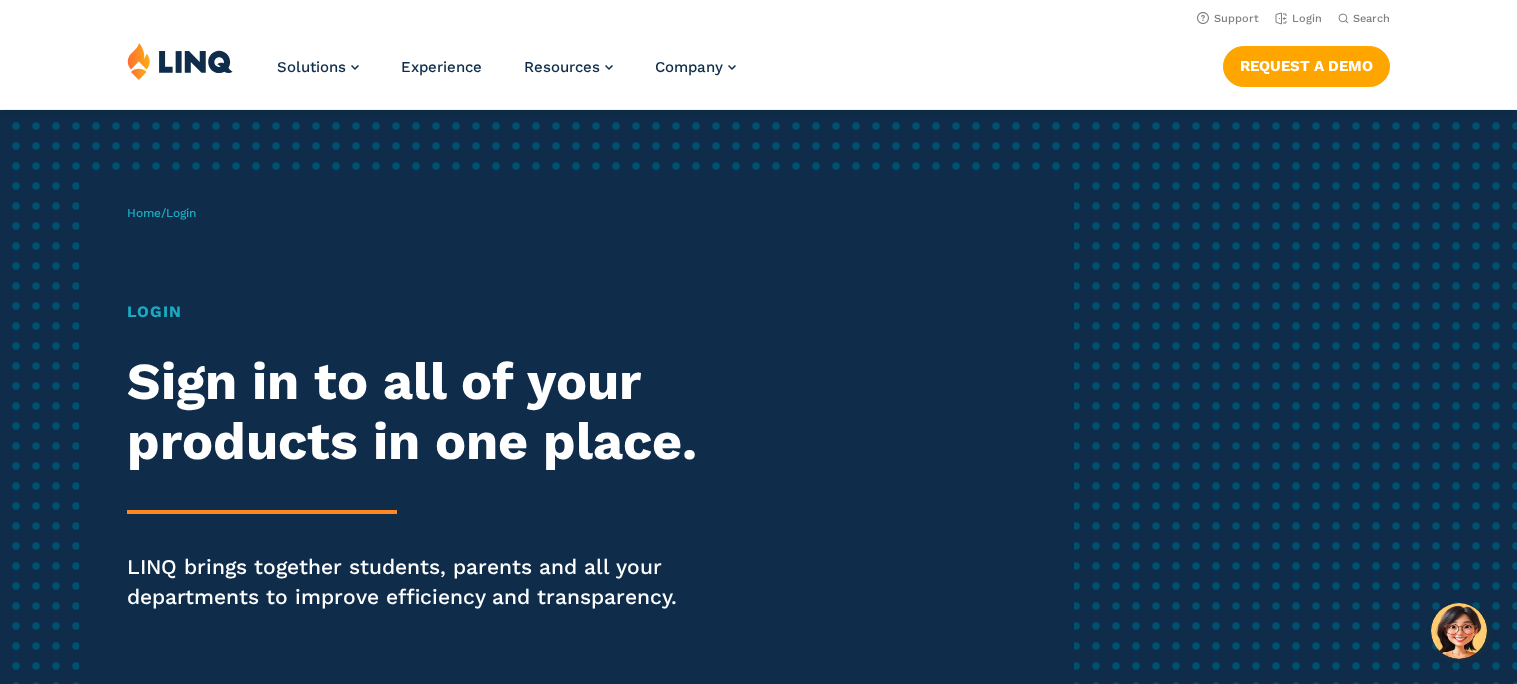 scroll, scrollTop: 0, scrollLeft: 0, axis: both 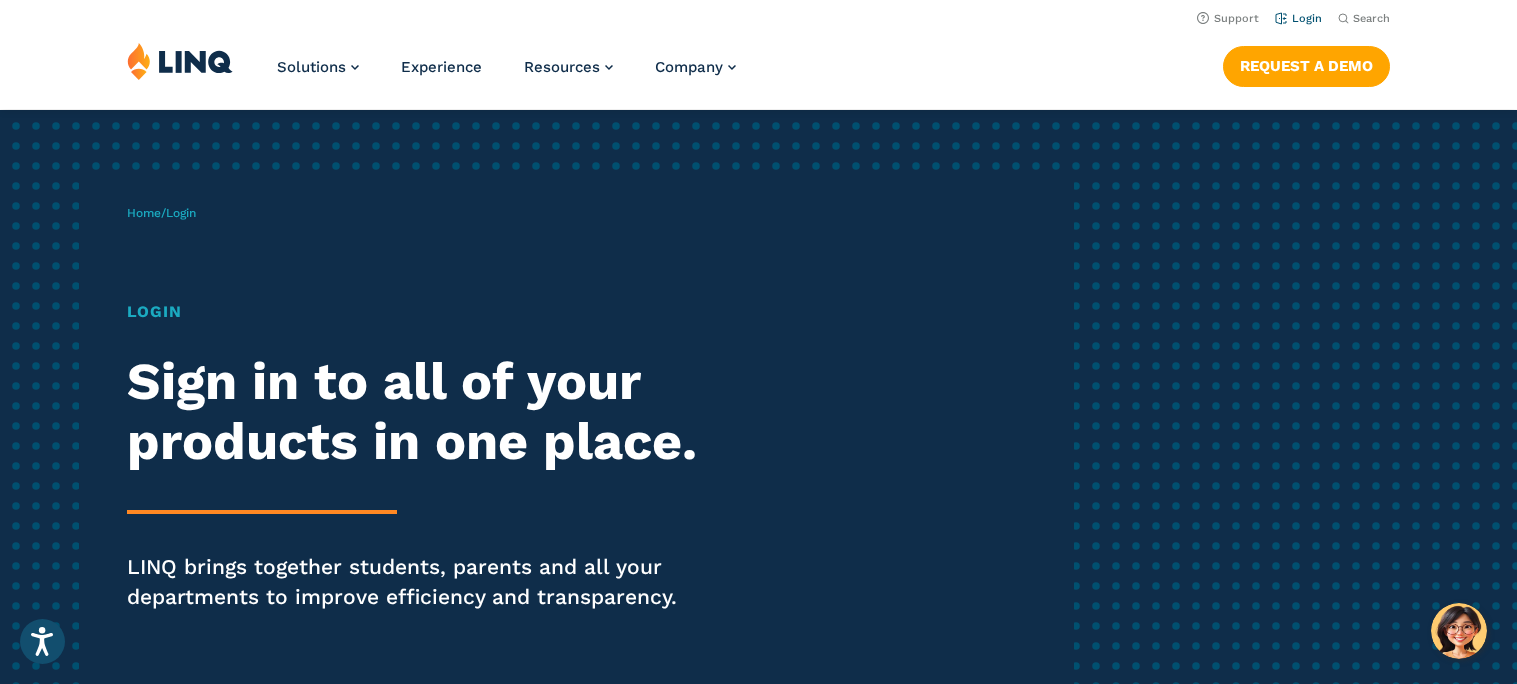 click on "Login" at bounding box center (1298, 18) 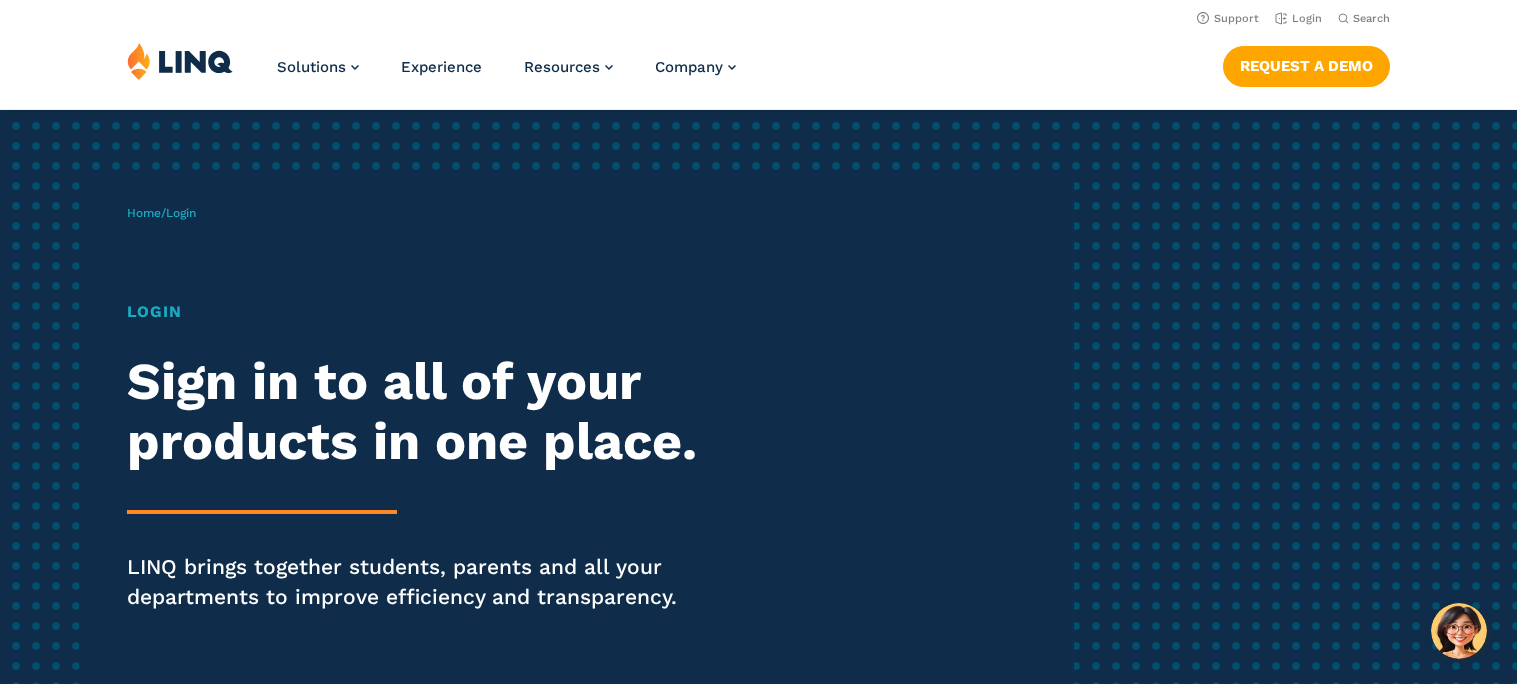 scroll, scrollTop: 0, scrollLeft: 0, axis: both 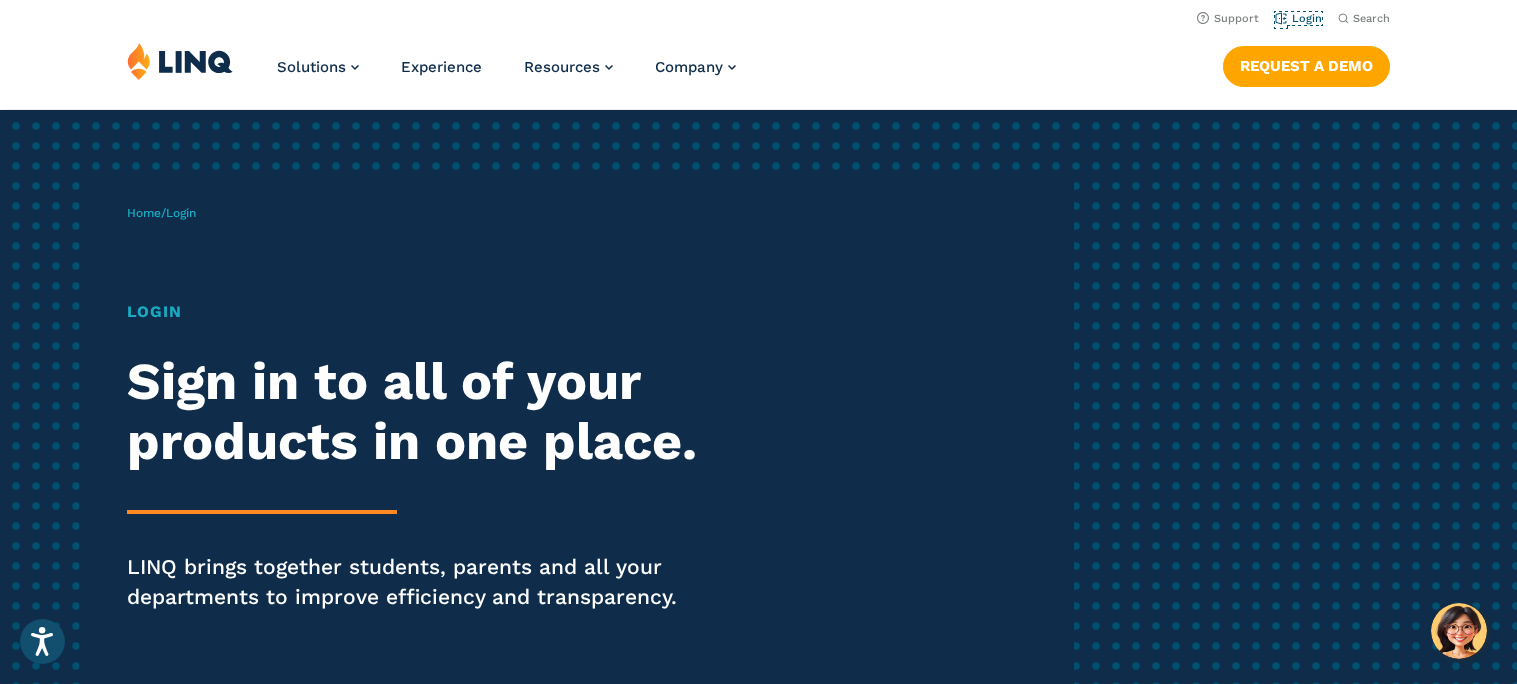 click on "Login" at bounding box center (1298, 18) 